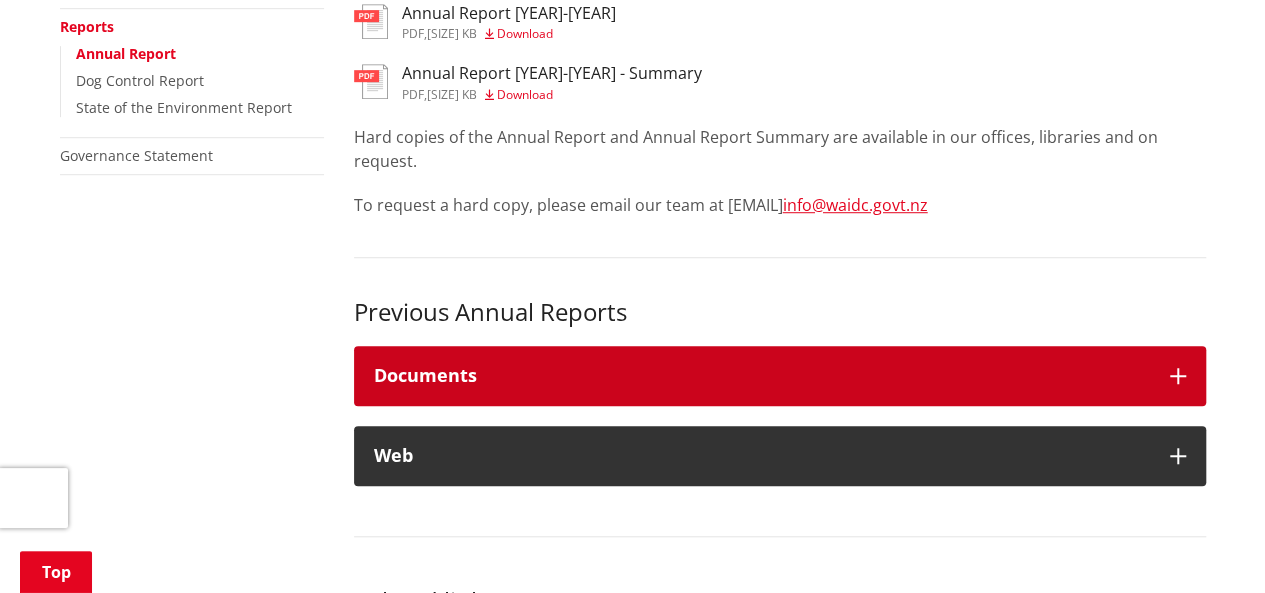 scroll, scrollTop: 586, scrollLeft: 0, axis: vertical 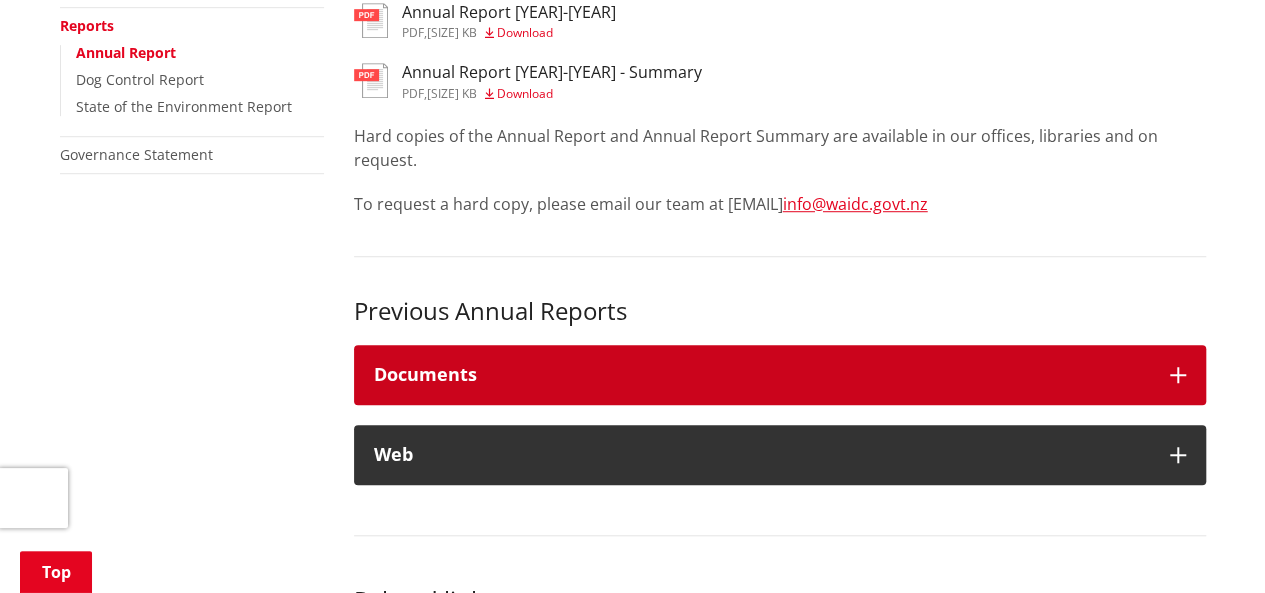 click at bounding box center [1178, 375] 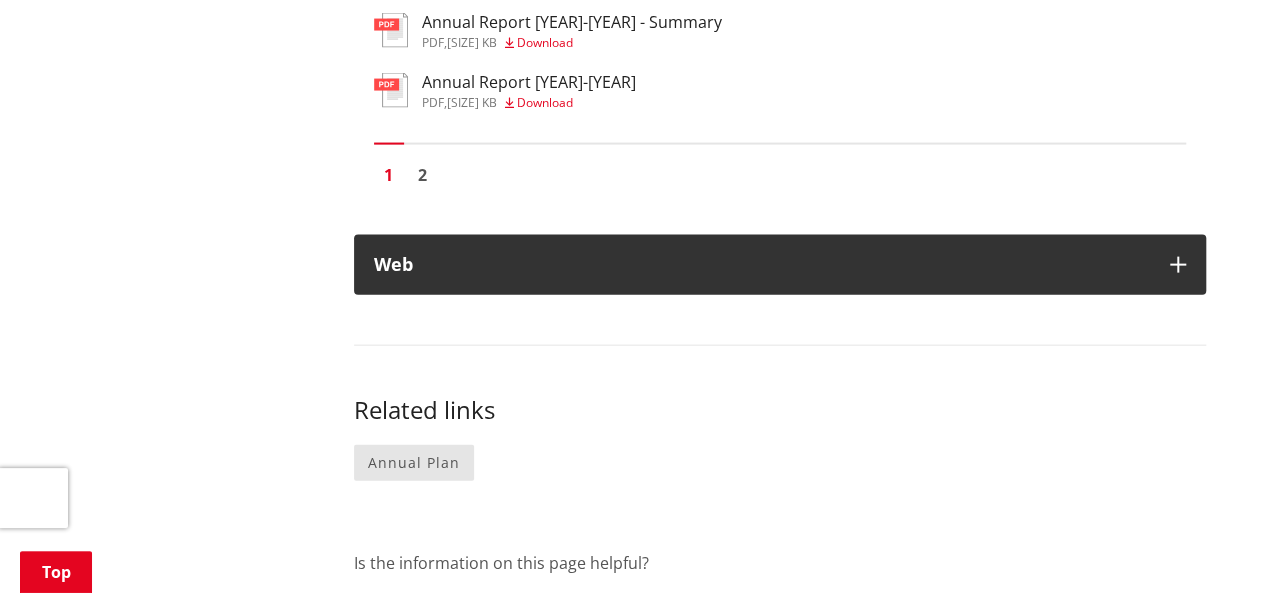 scroll, scrollTop: 2099, scrollLeft: 0, axis: vertical 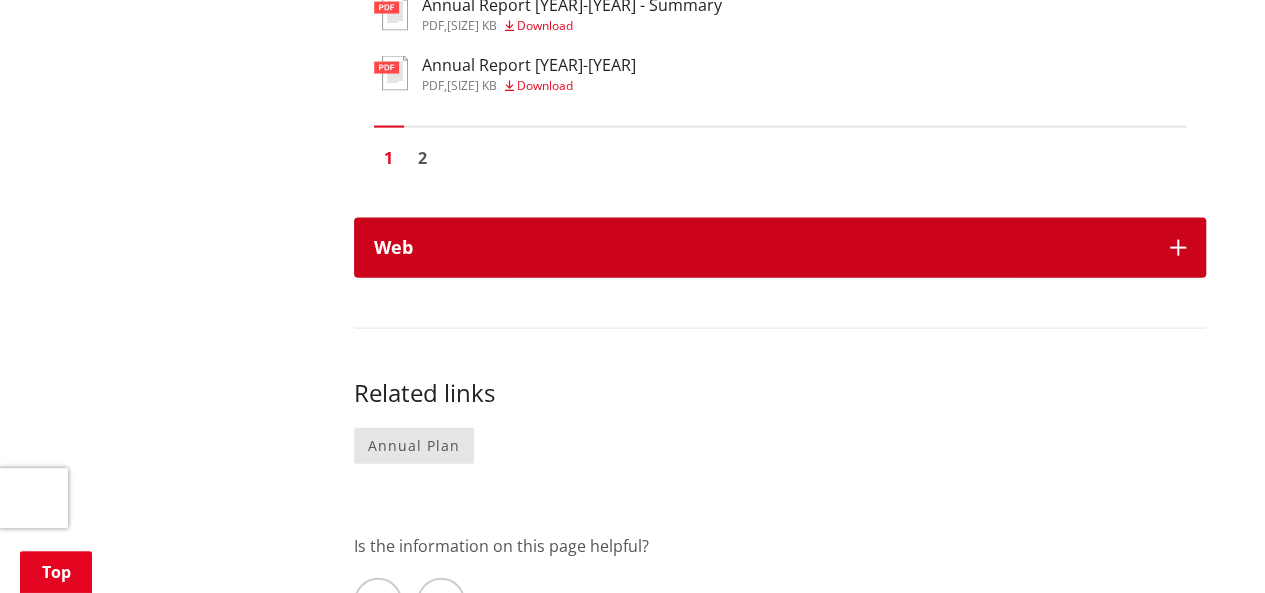 click at bounding box center (1178, 248) 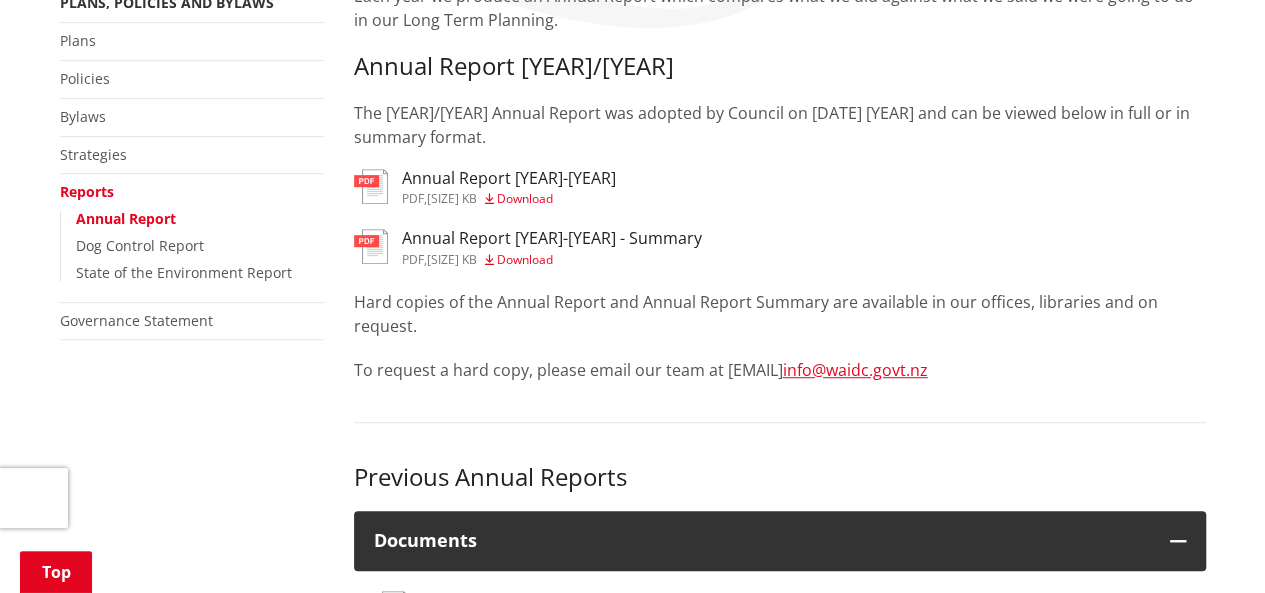 scroll, scrollTop: 400, scrollLeft: 0, axis: vertical 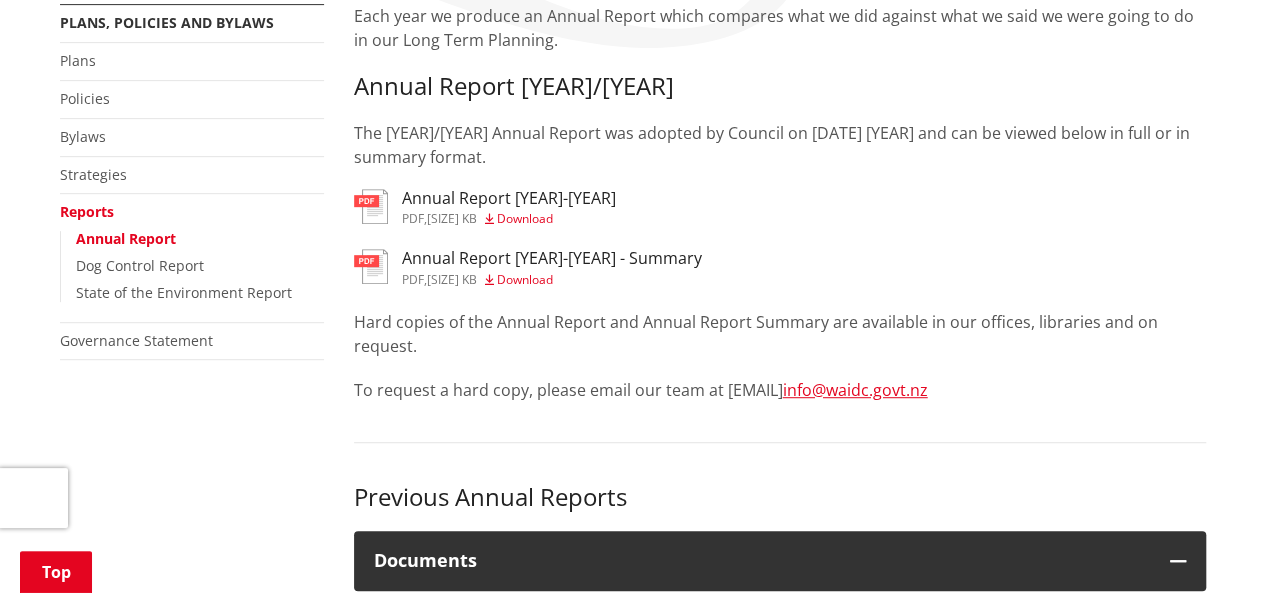 click on "Download" at bounding box center (525, 279) 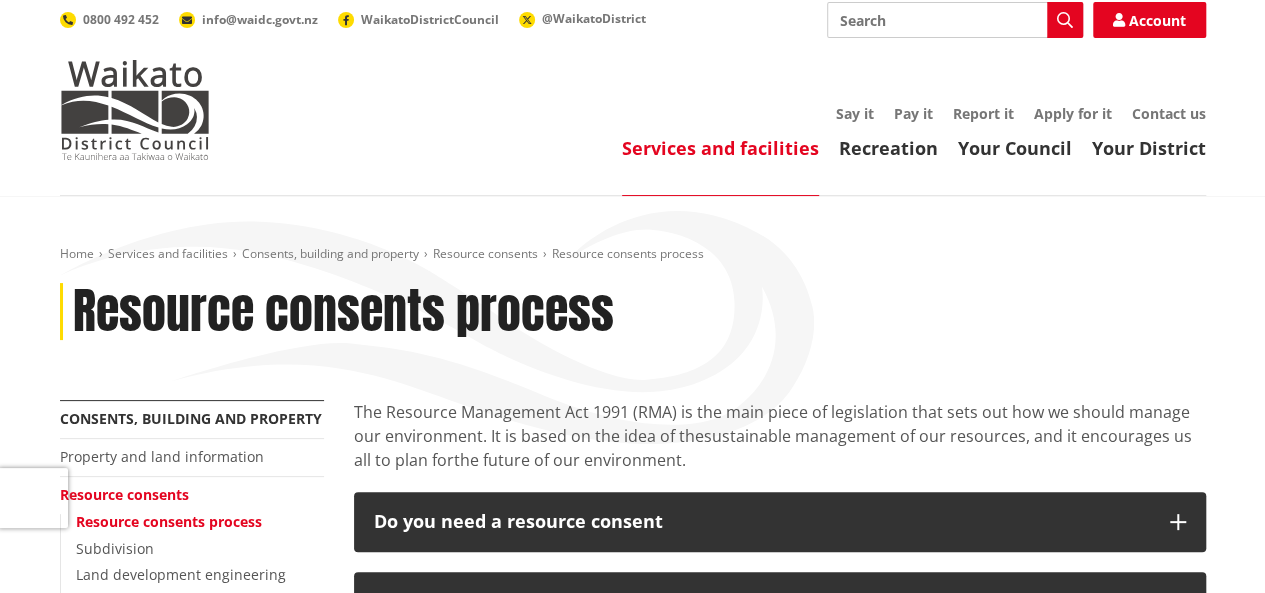 scroll, scrollTop: 0, scrollLeft: 0, axis: both 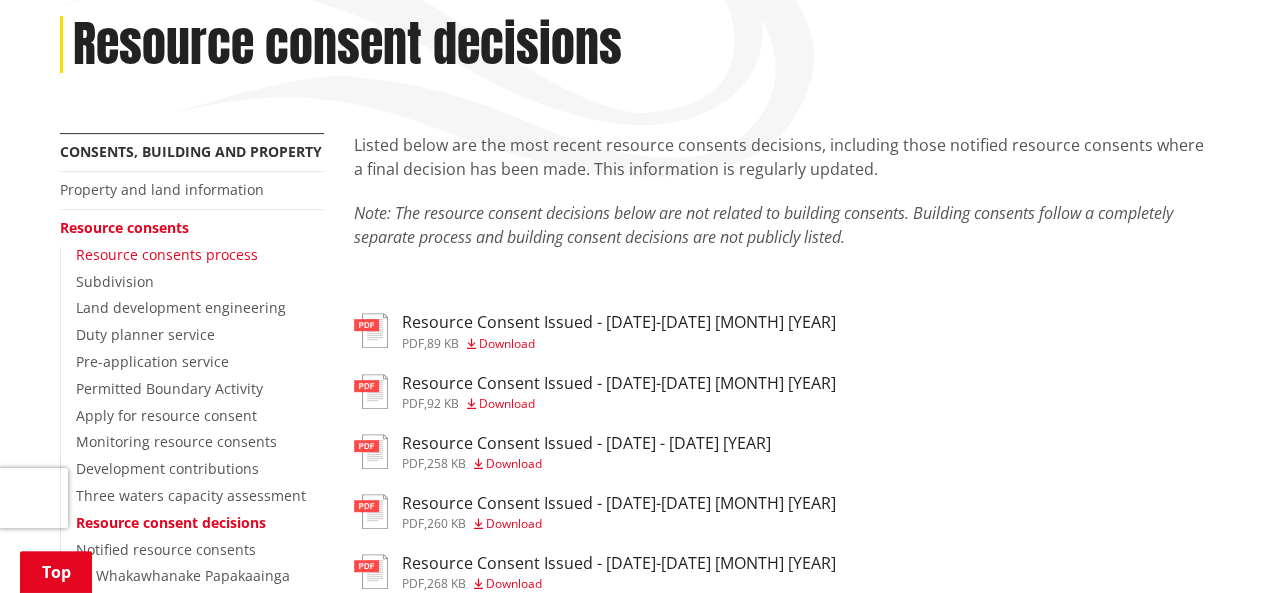 click on "Resource consents process" at bounding box center (167, 254) 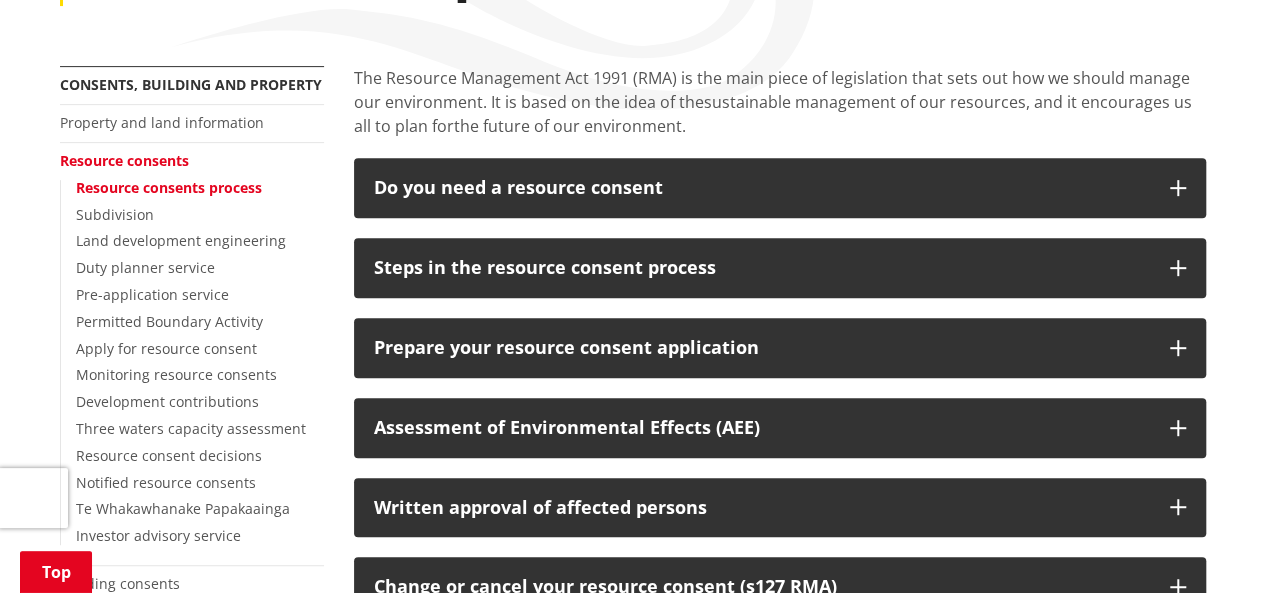 scroll, scrollTop: 337, scrollLeft: 0, axis: vertical 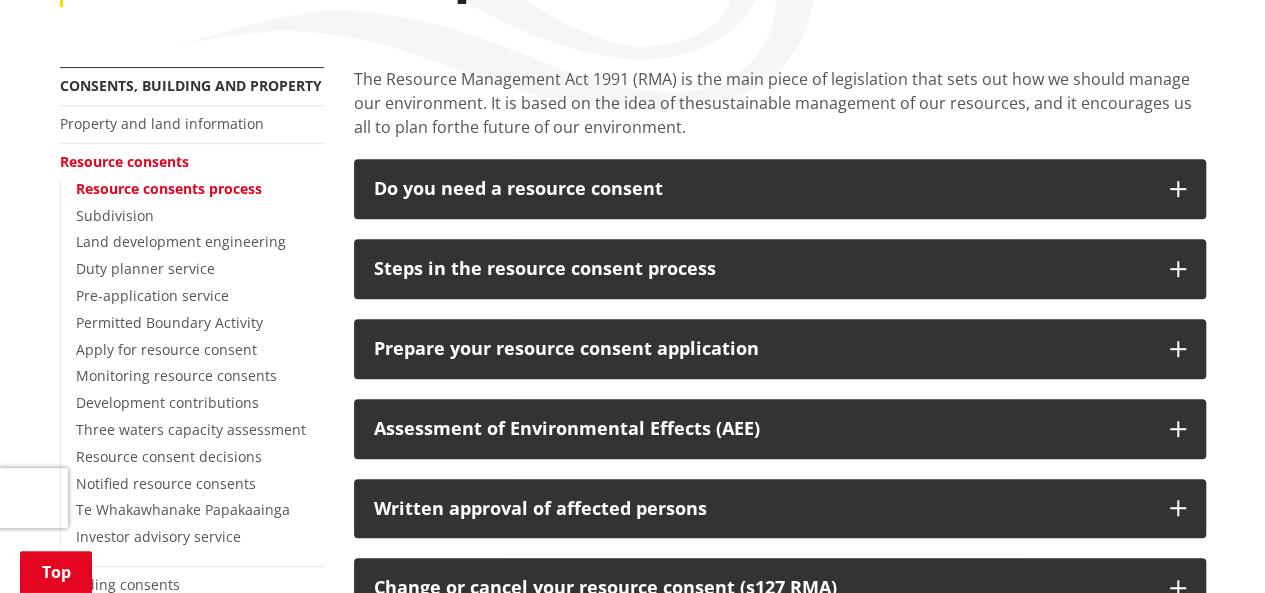 click on "Property and land information" at bounding box center (192, 125) 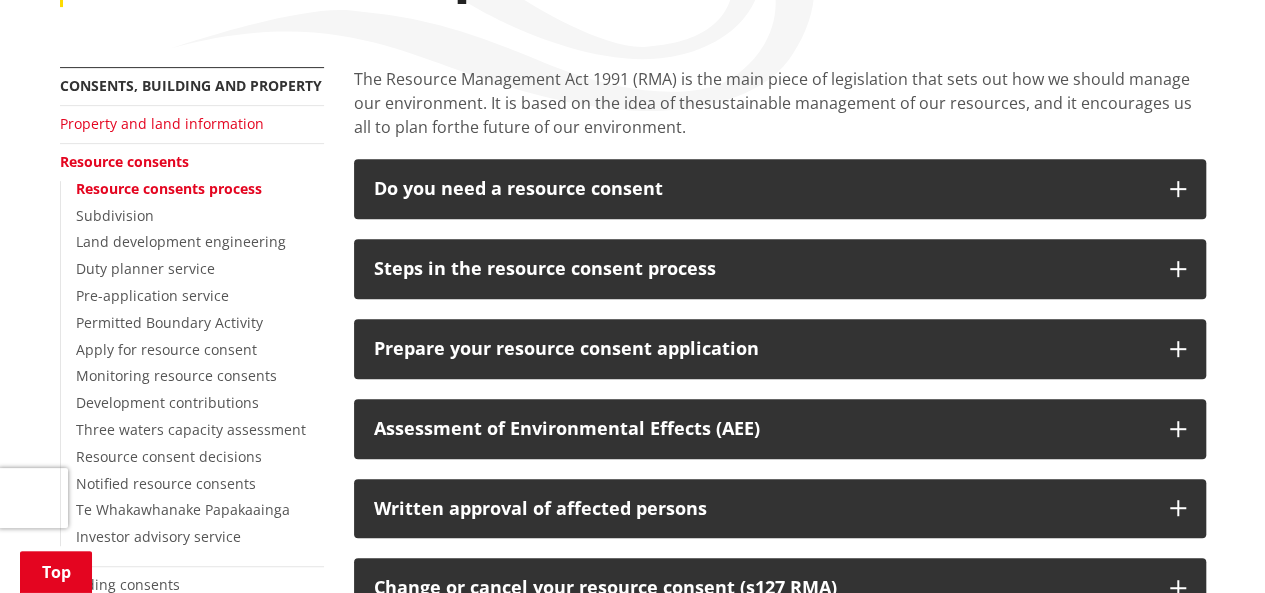 click on "Property and land information" at bounding box center [162, 123] 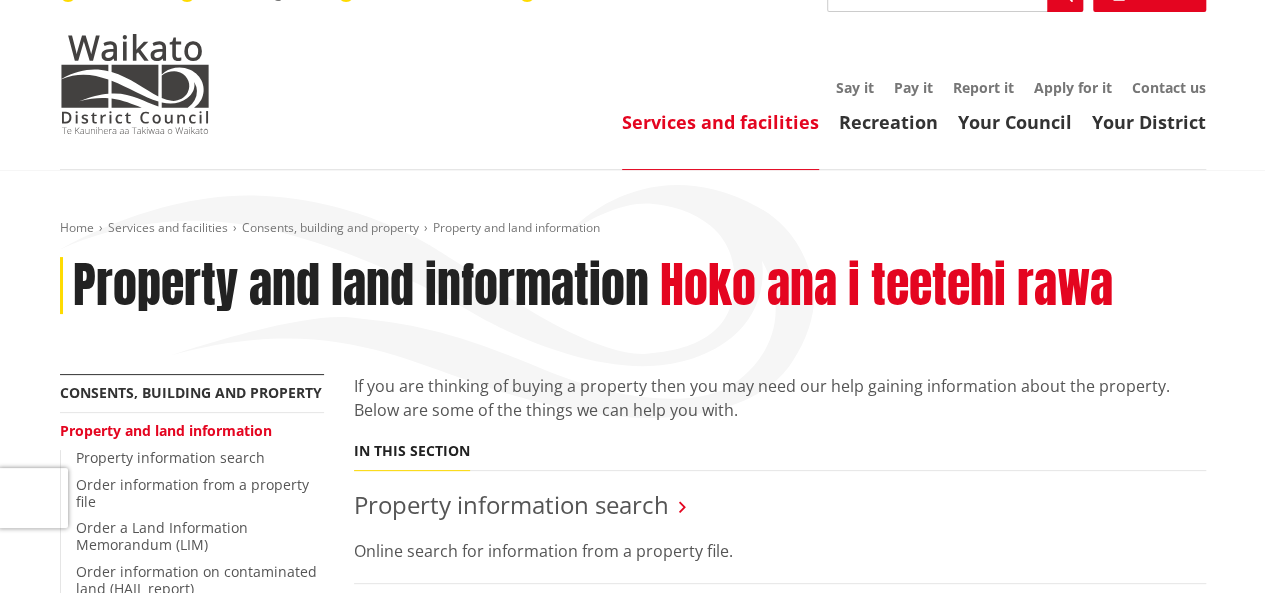 scroll, scrollTop: 0, scrollLeft: 0, axis: both 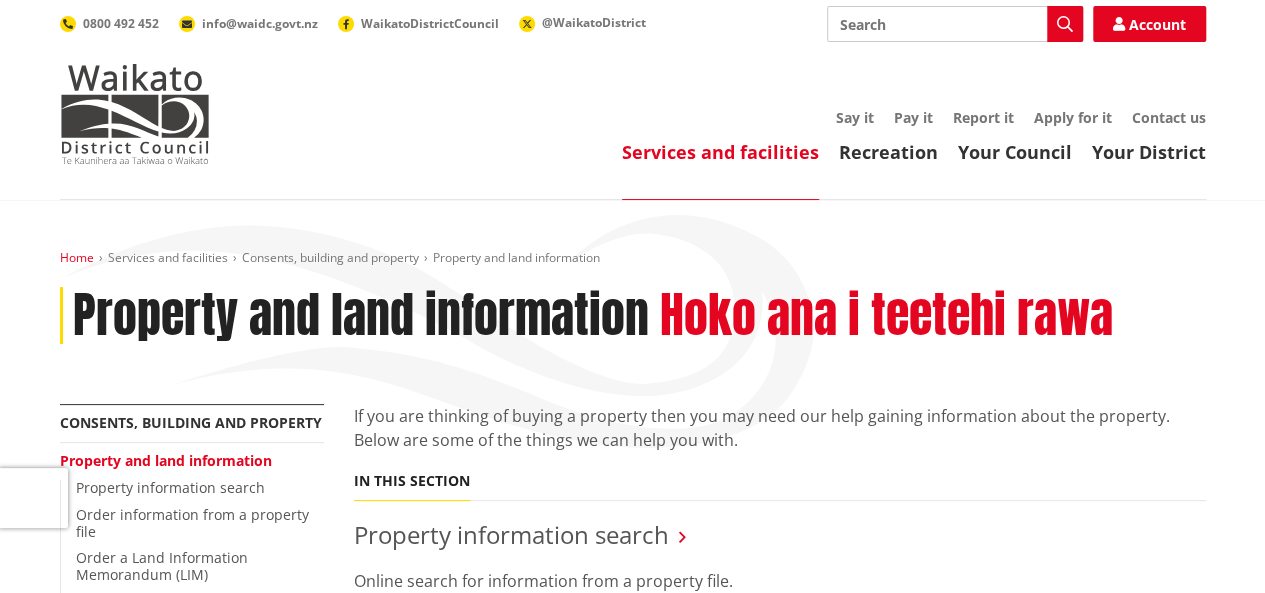 click on "Home" at bounding box center (77, 257) 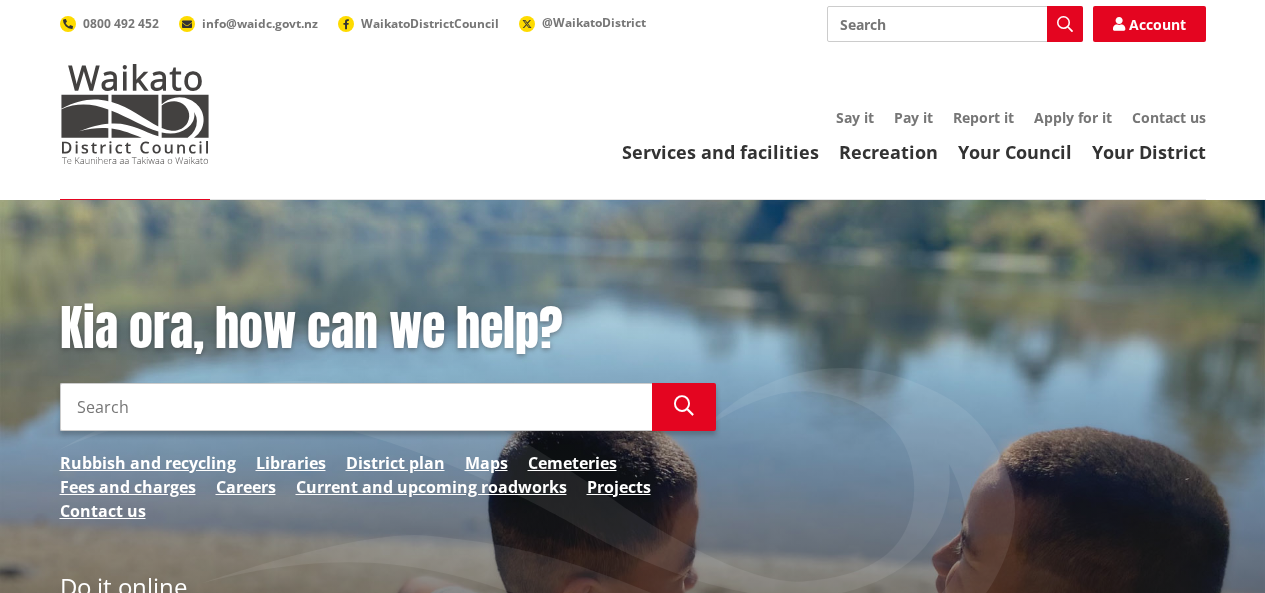 scroll, scrollTop: 0, scrollLeft: 0, axis: both 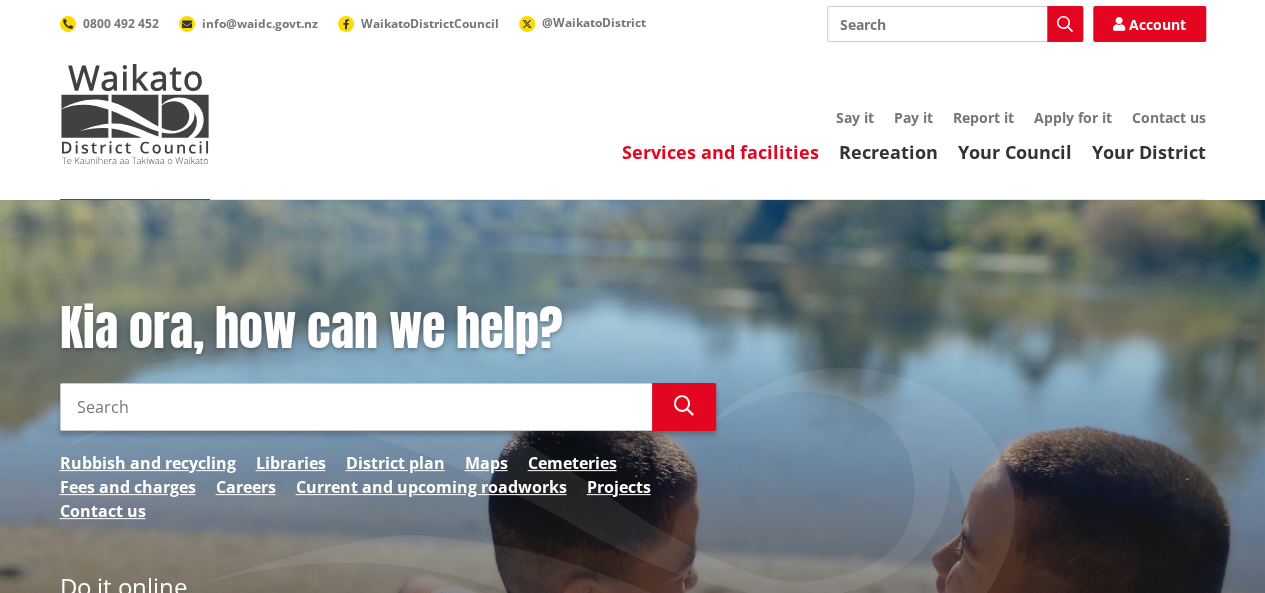 click on "Services and facilities" at bounding box center [720, 152] 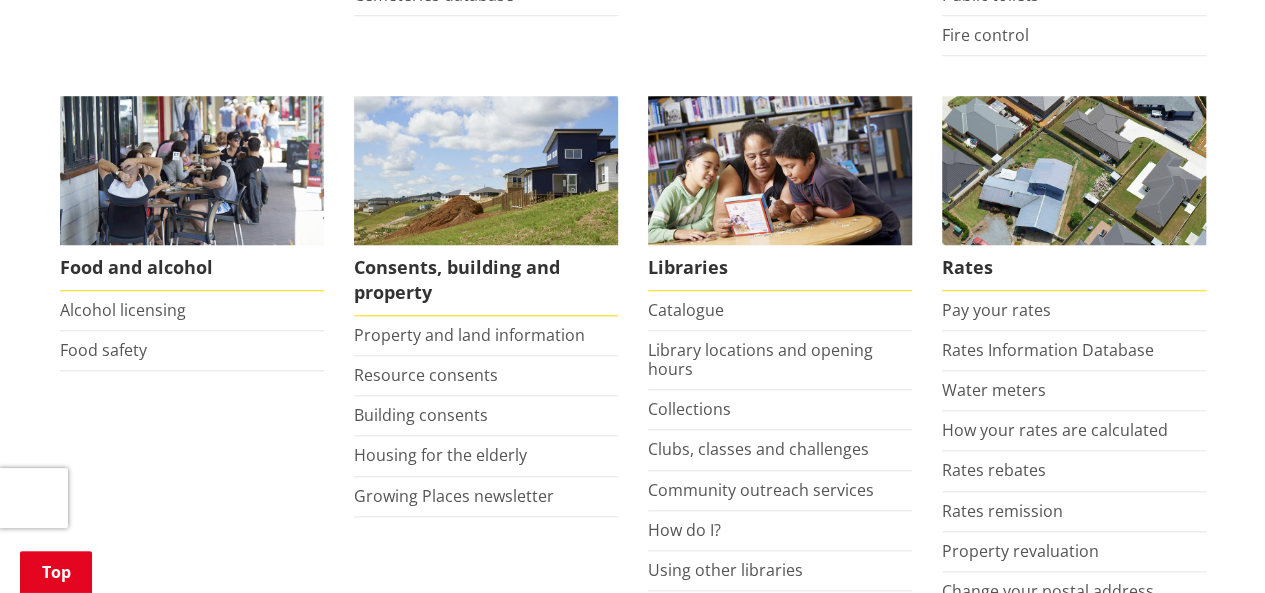 scroll, scrollTop: 745, scrollLeft: 0, axis: vertical 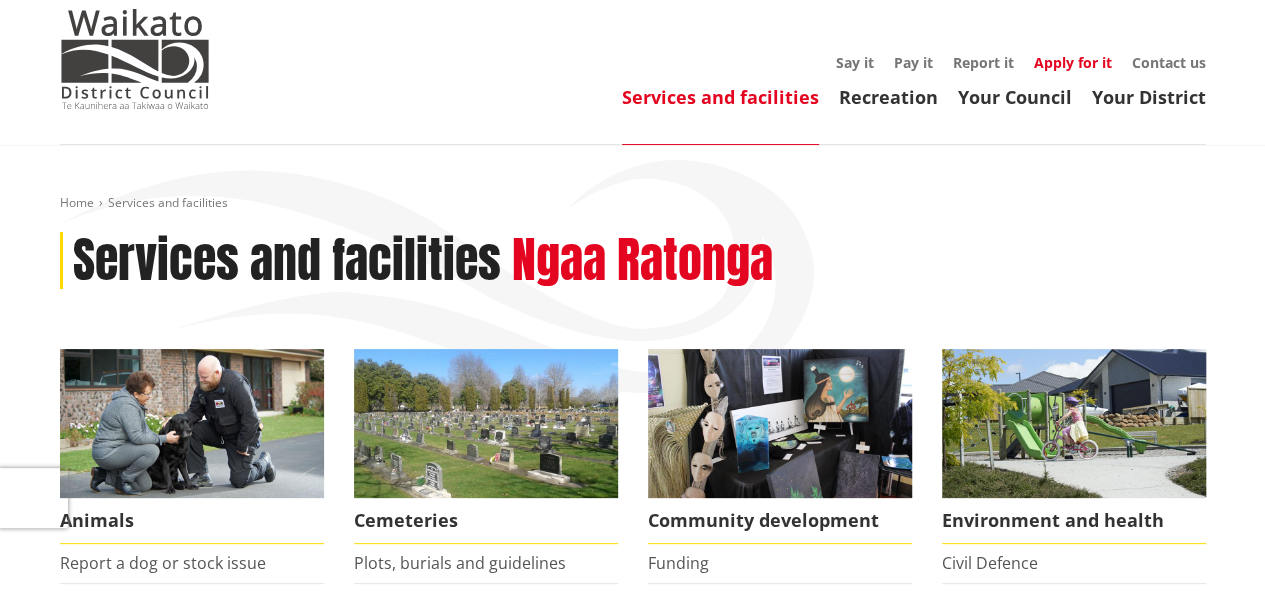 click on "Apply for it" at bounding box center [1073, 62] 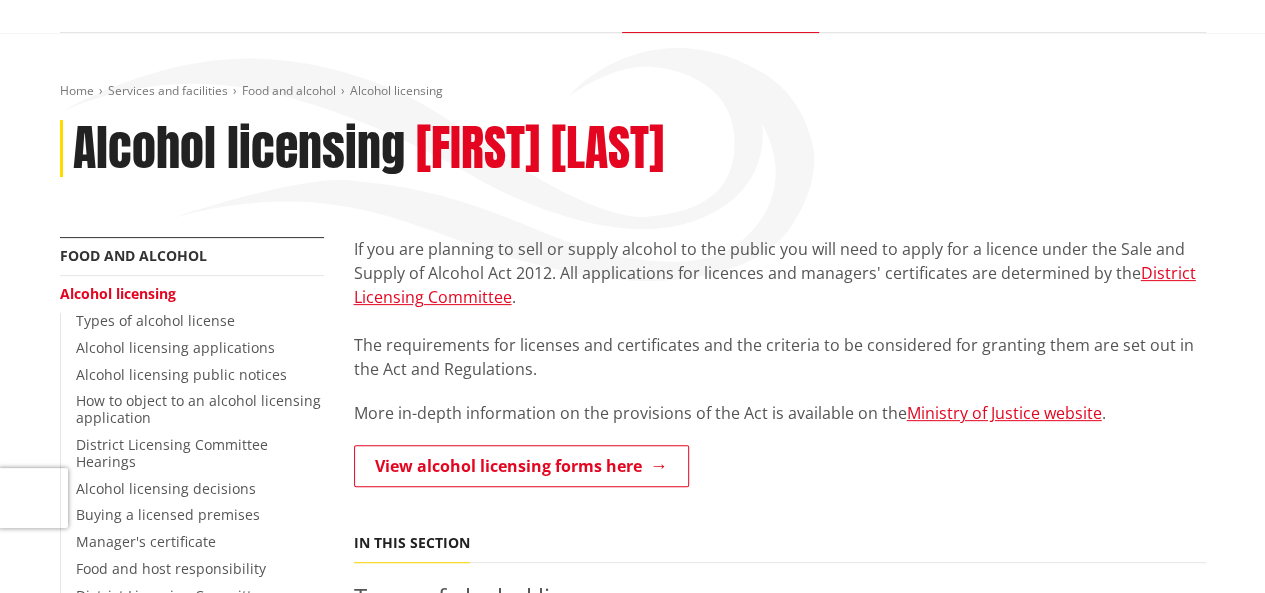 scroll, scrollTop: 181, scrollLeft: 0, axis: vertical 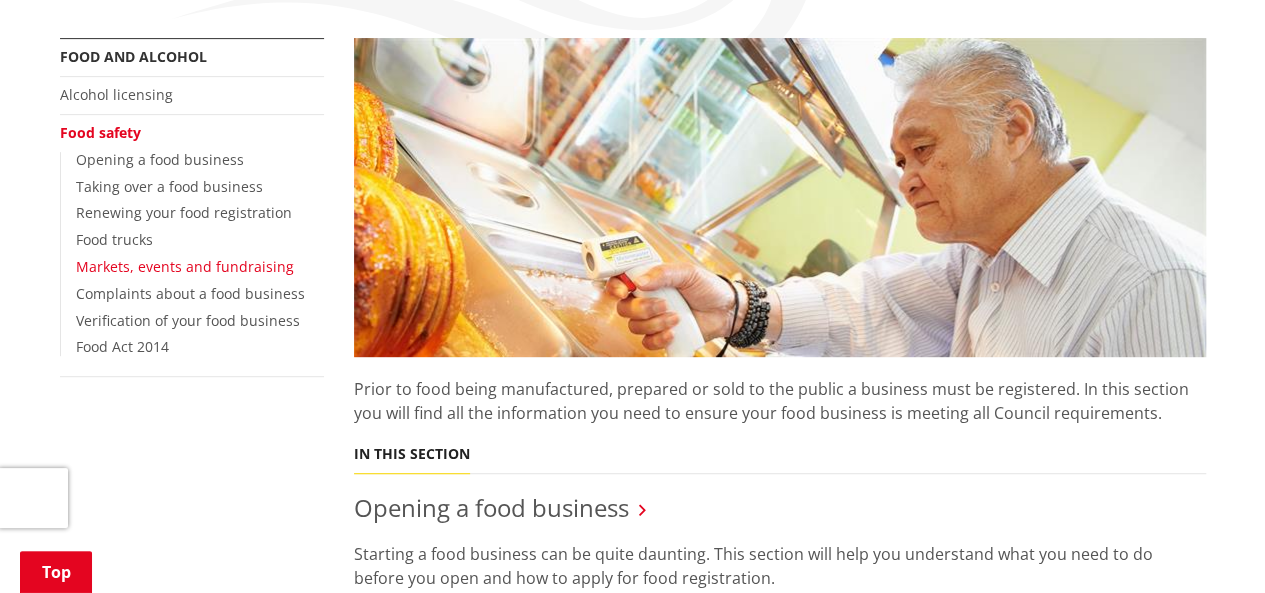 click on "Markets, events and fundraising" at bounding box center [185, 266] 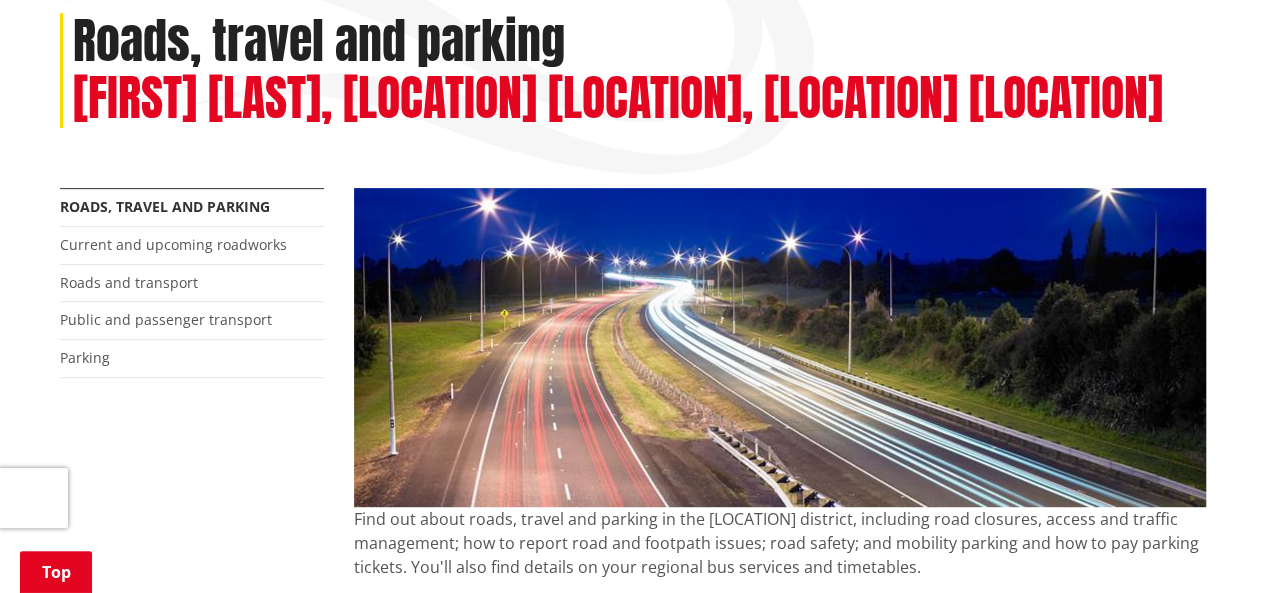 scroll, scrollTop: 272, scrollLeft: 0, axis: vertical 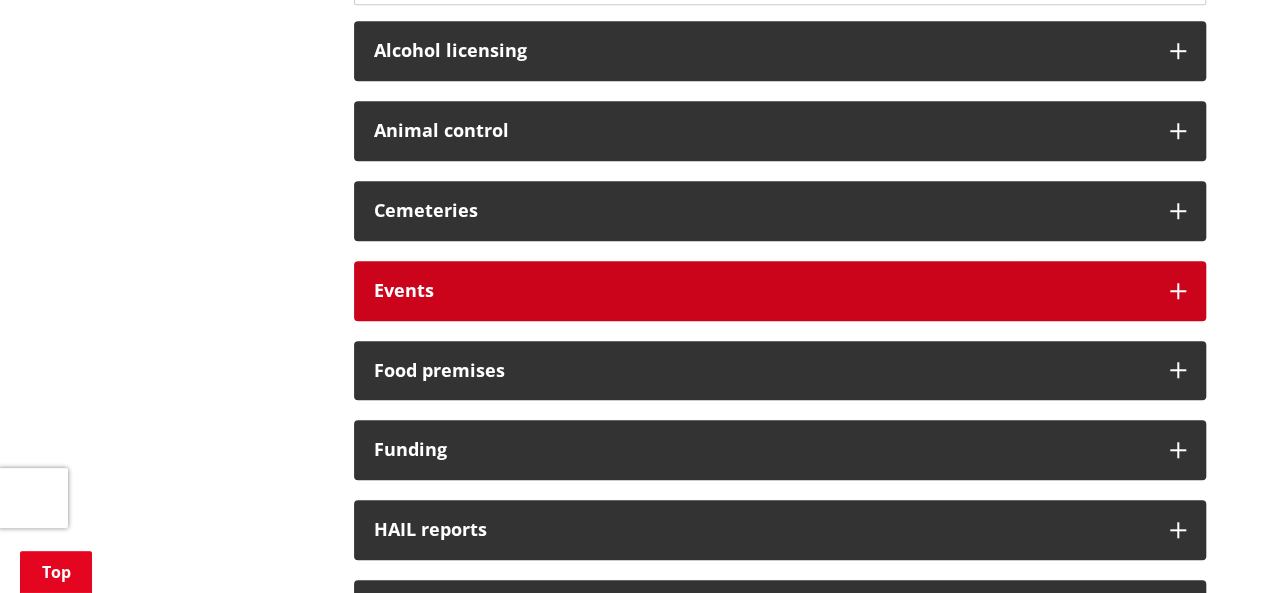 click on "Events" at bounding box center [780, 291] 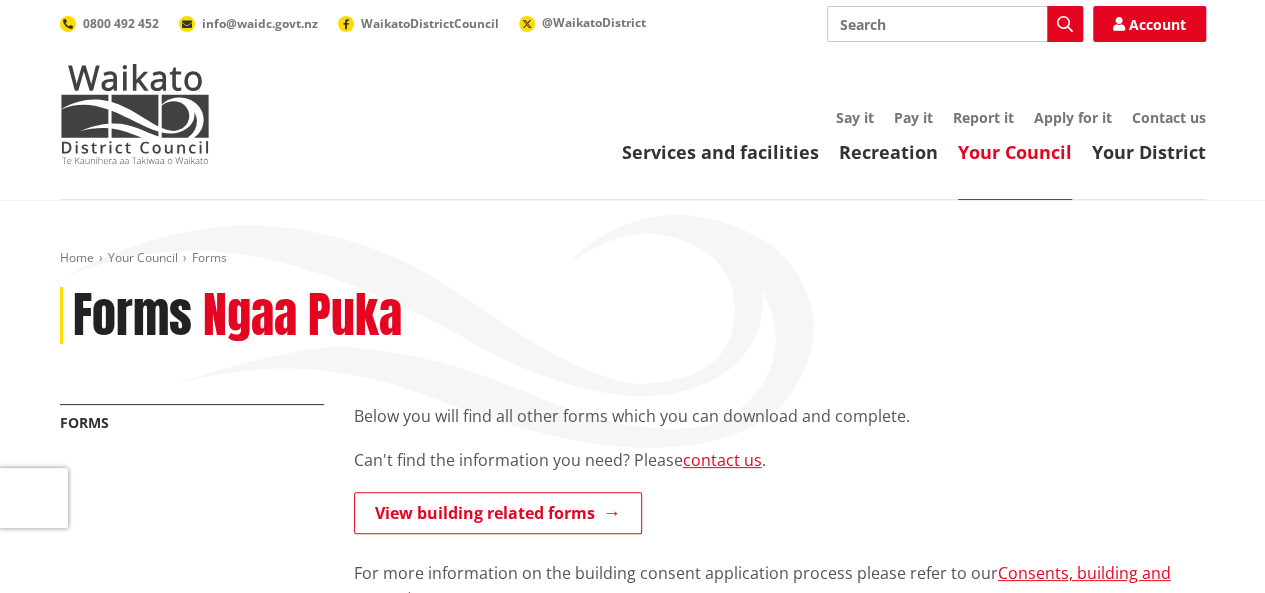 scroll, scrollTop: 112, scrollLeft: 0, axis: vertical 